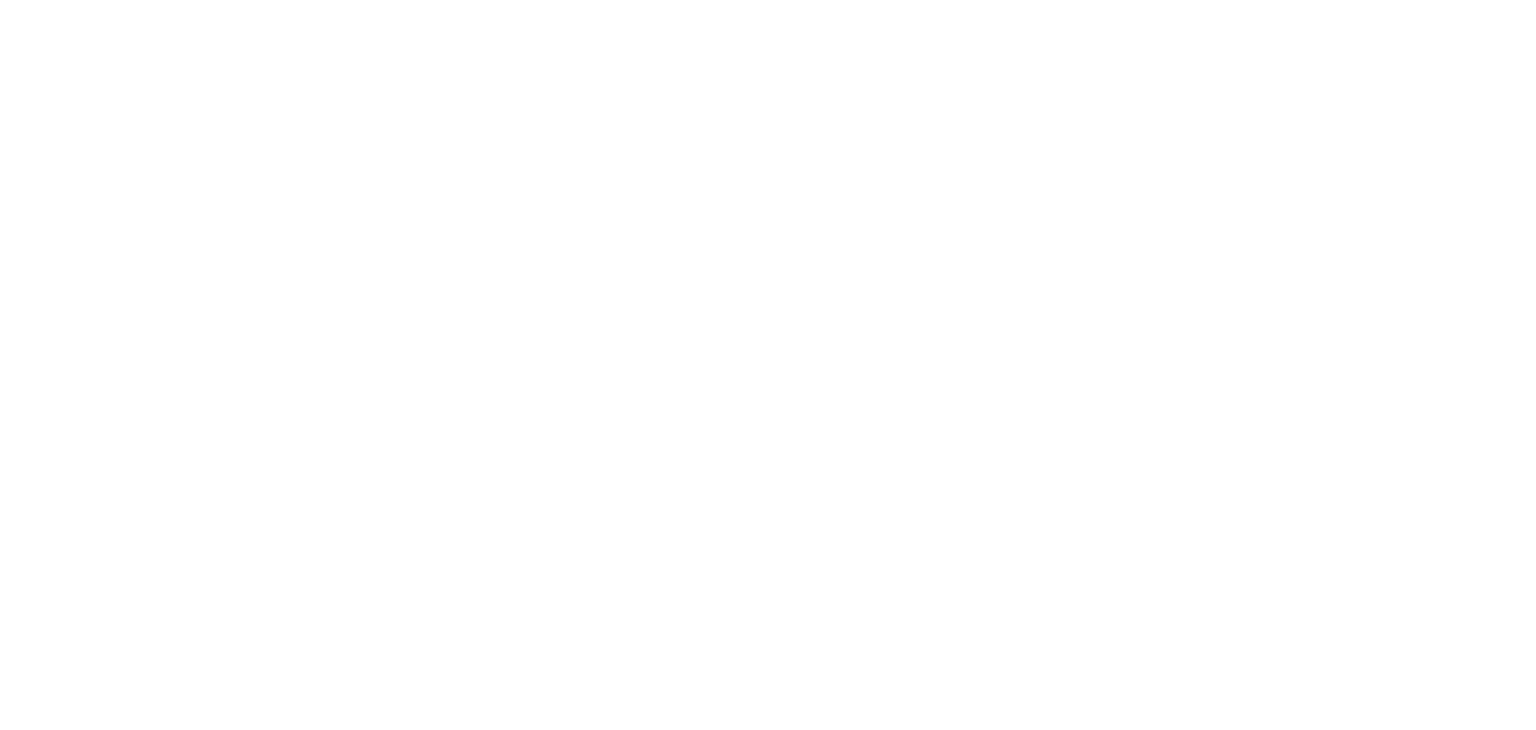 scroll, scrollTop: 0, scrollLeft: 0, axis: both 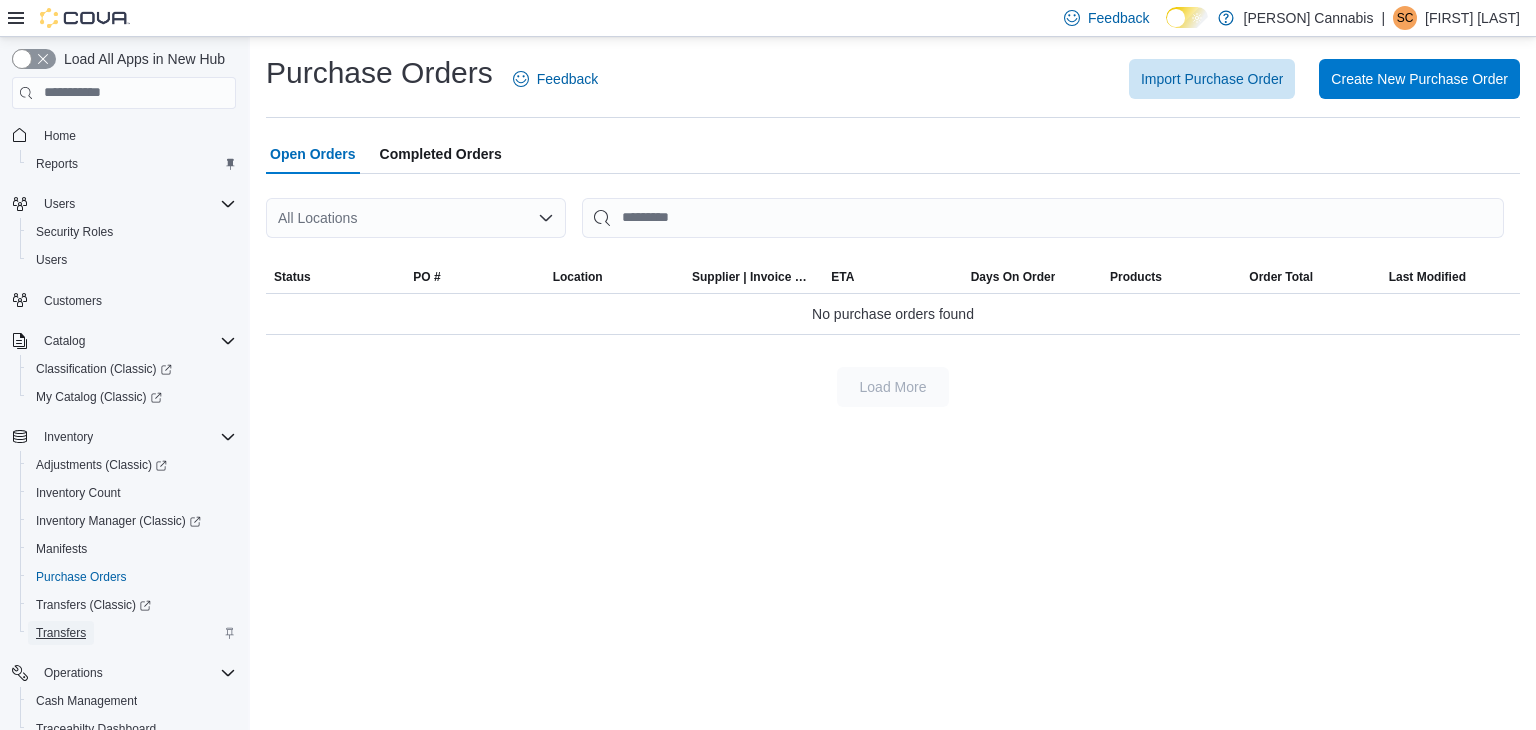 click on "Transfers" at bounding box center [61, 633] 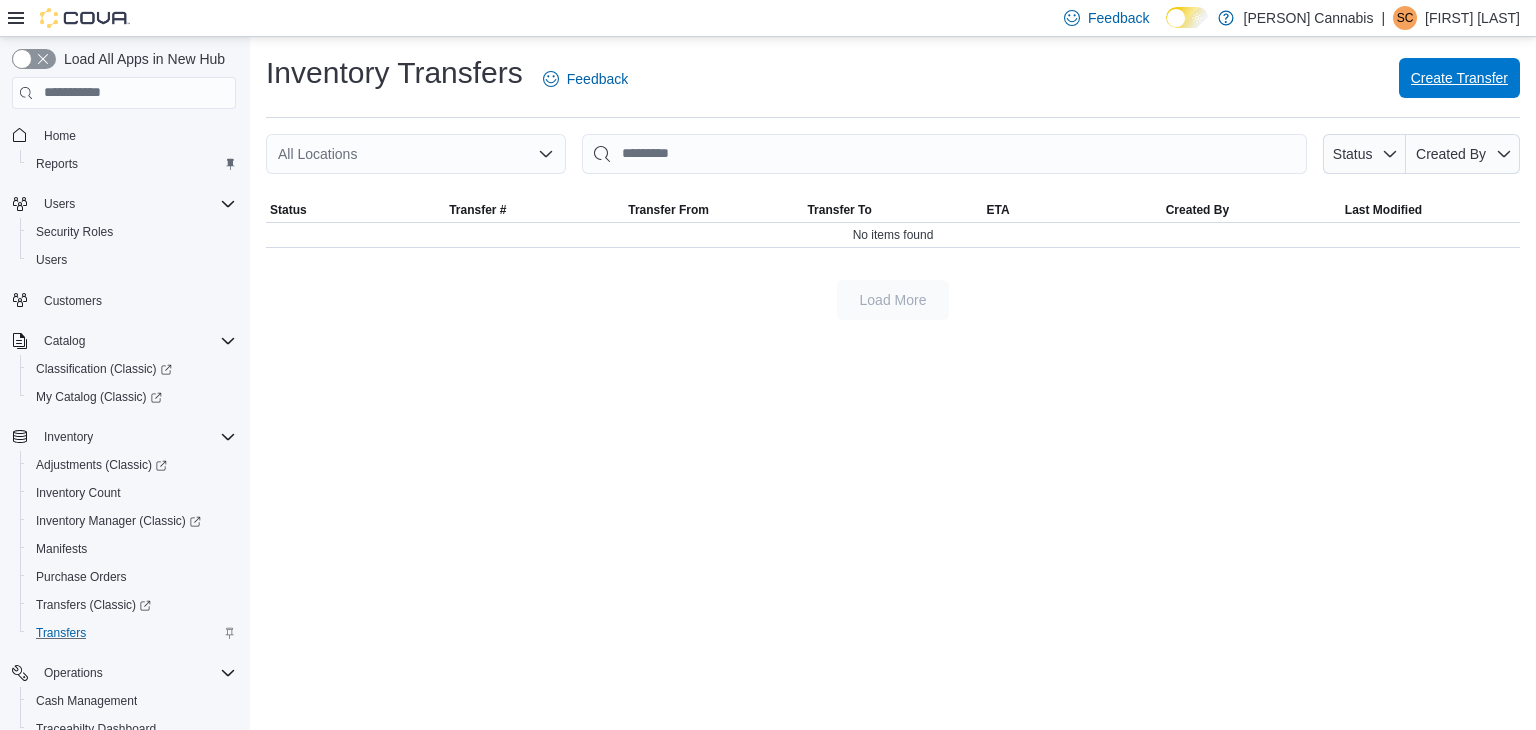 click on "Create Transfer" at bounding box center (1459, 78) 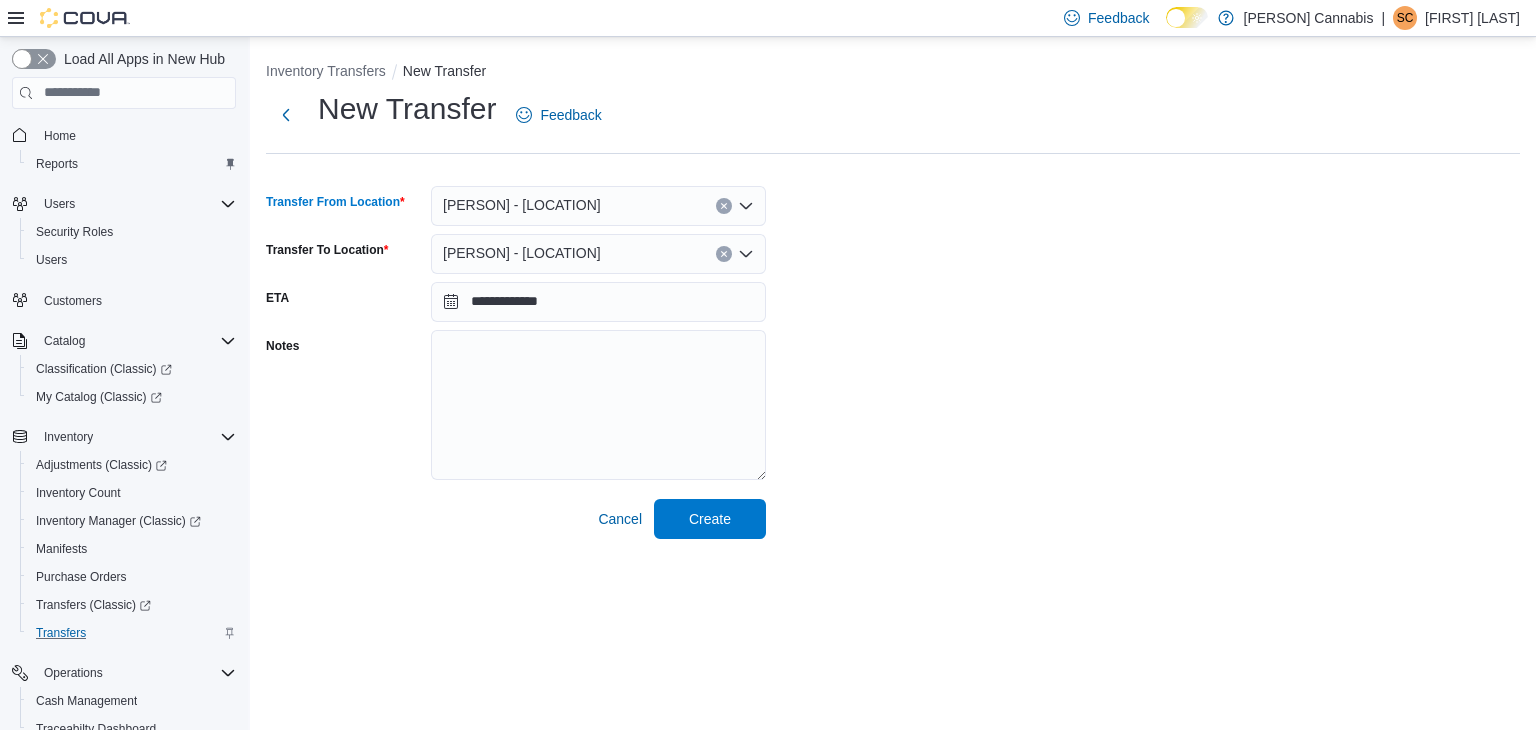 click at bounding box center (746, 206) 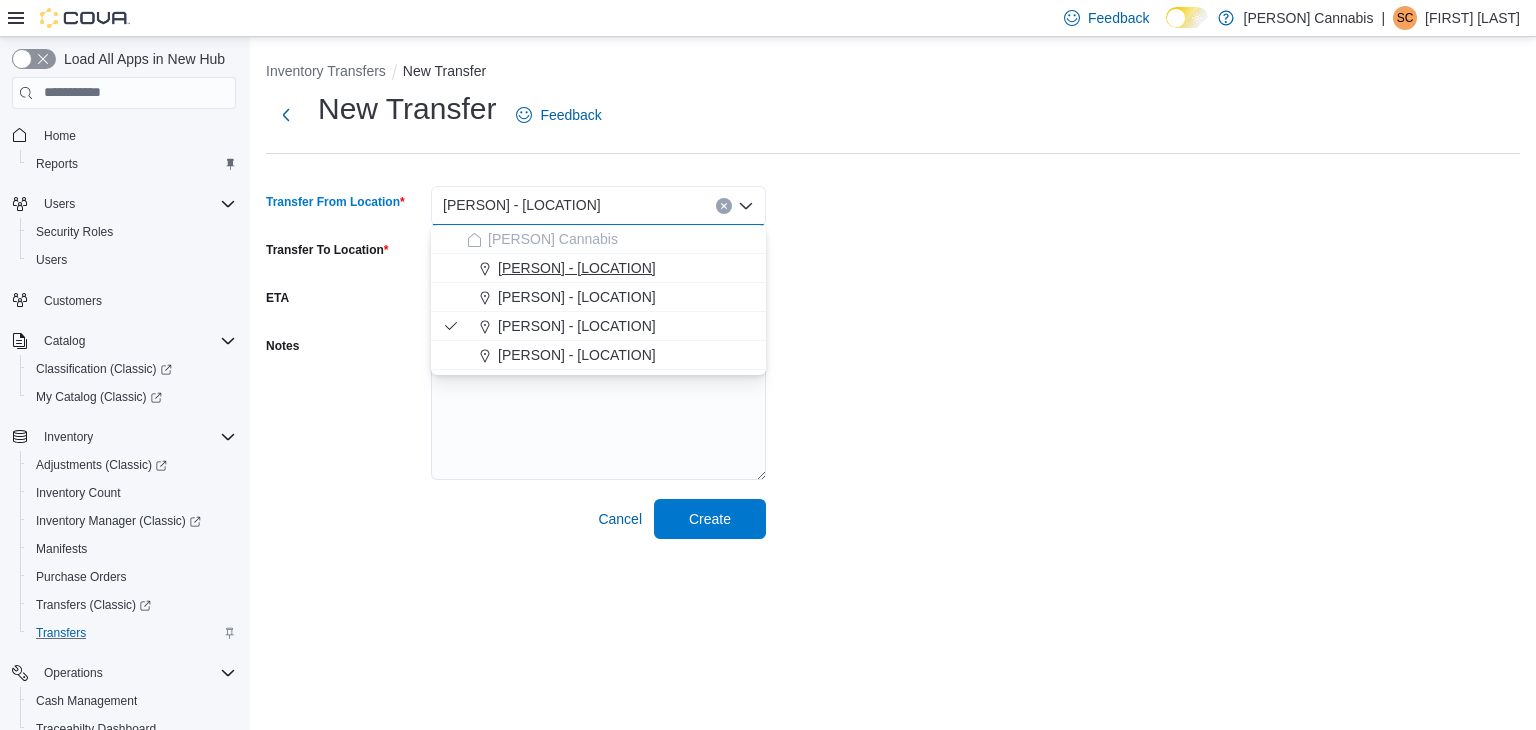 click on "[PERSON] -  [LOCATION]" at bounding box center [577, 268] 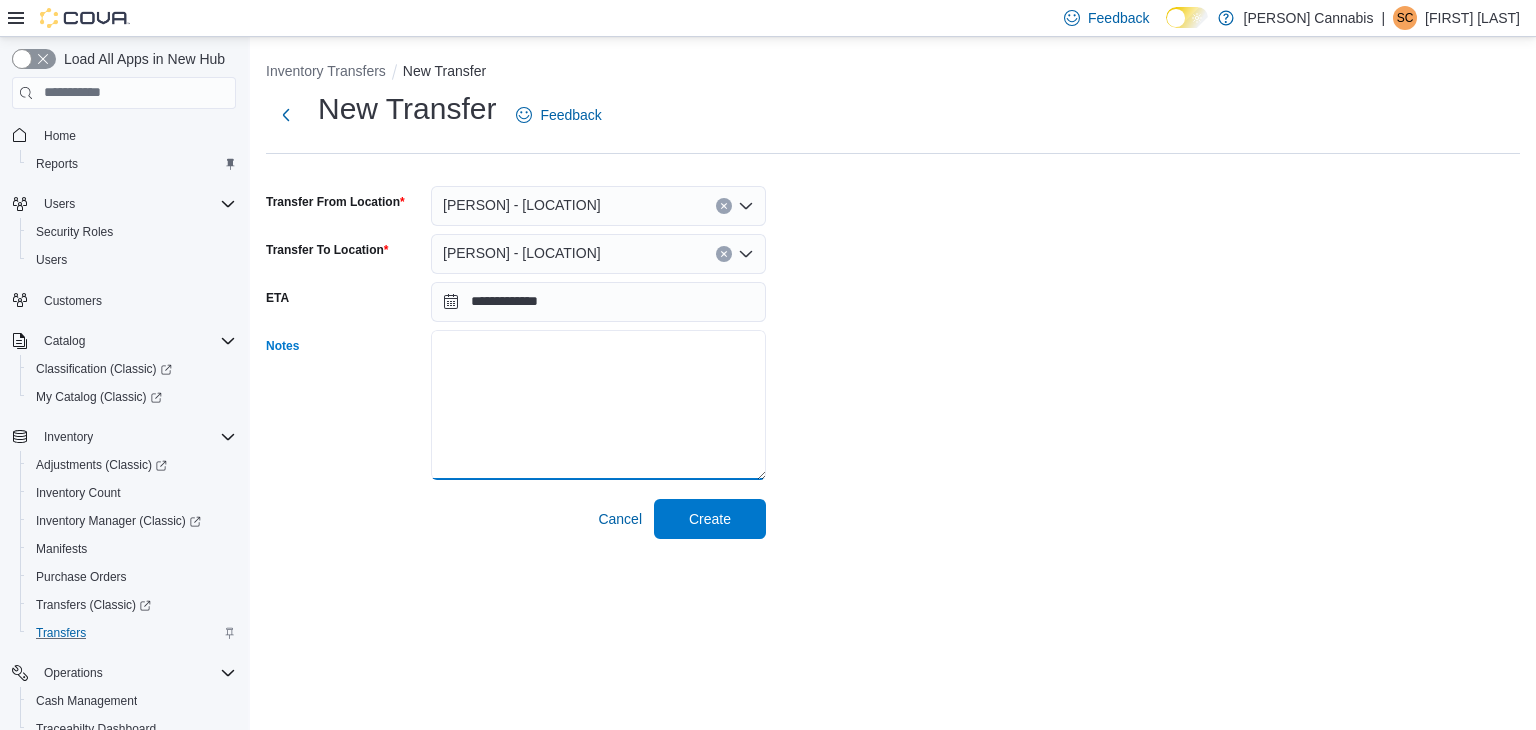 click on "Notes" at bounding box center (598, 405) 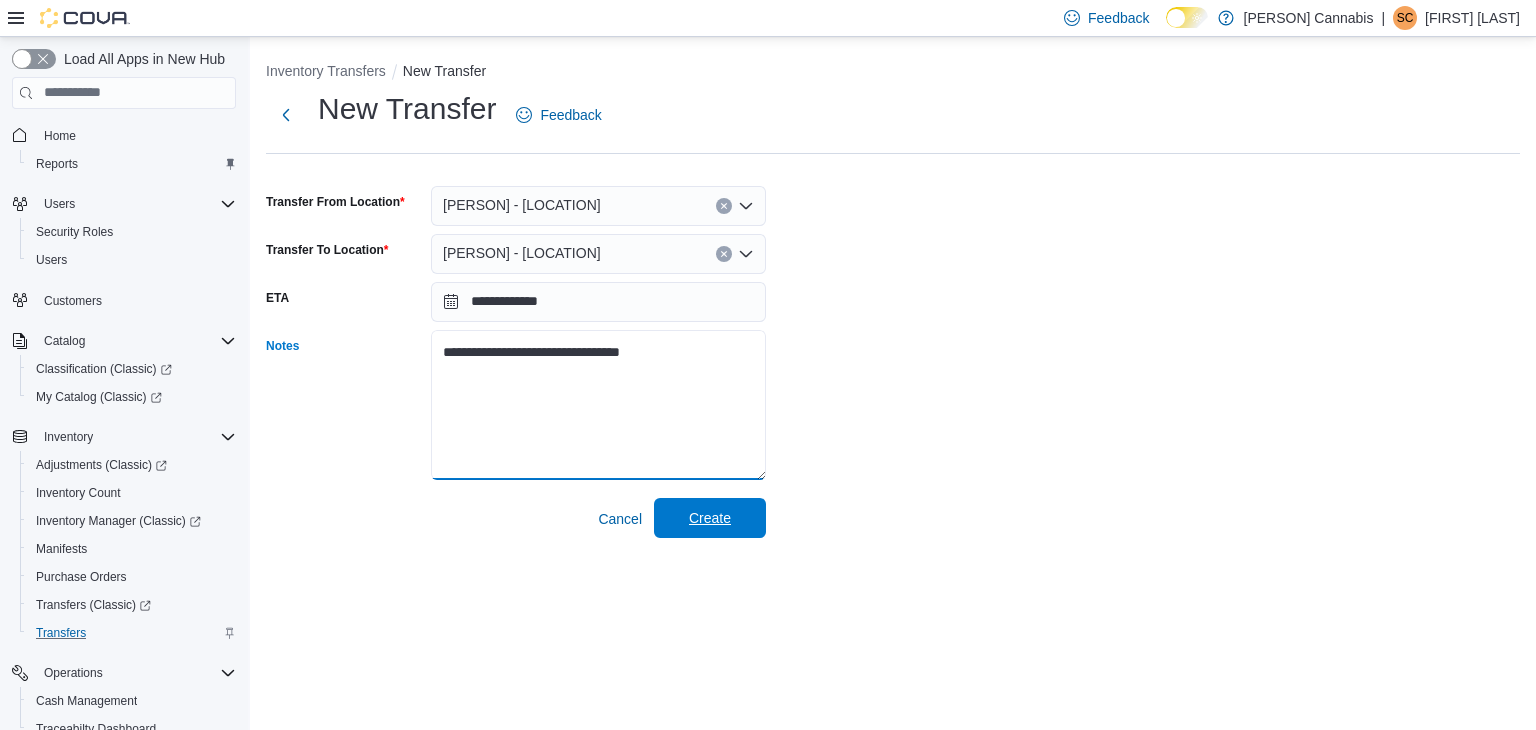 type on "**********" 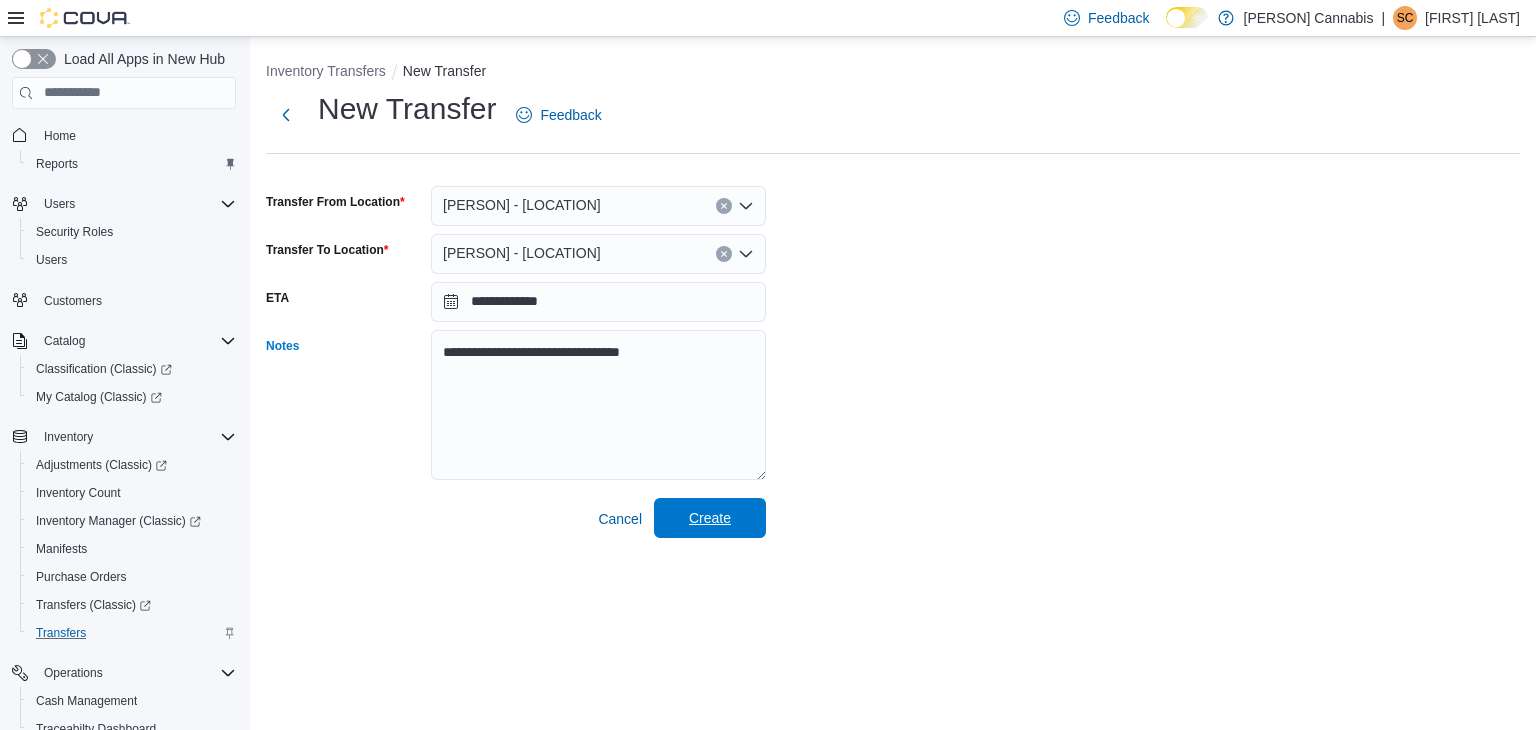 click on "Create" at bounding box center [710, 518] 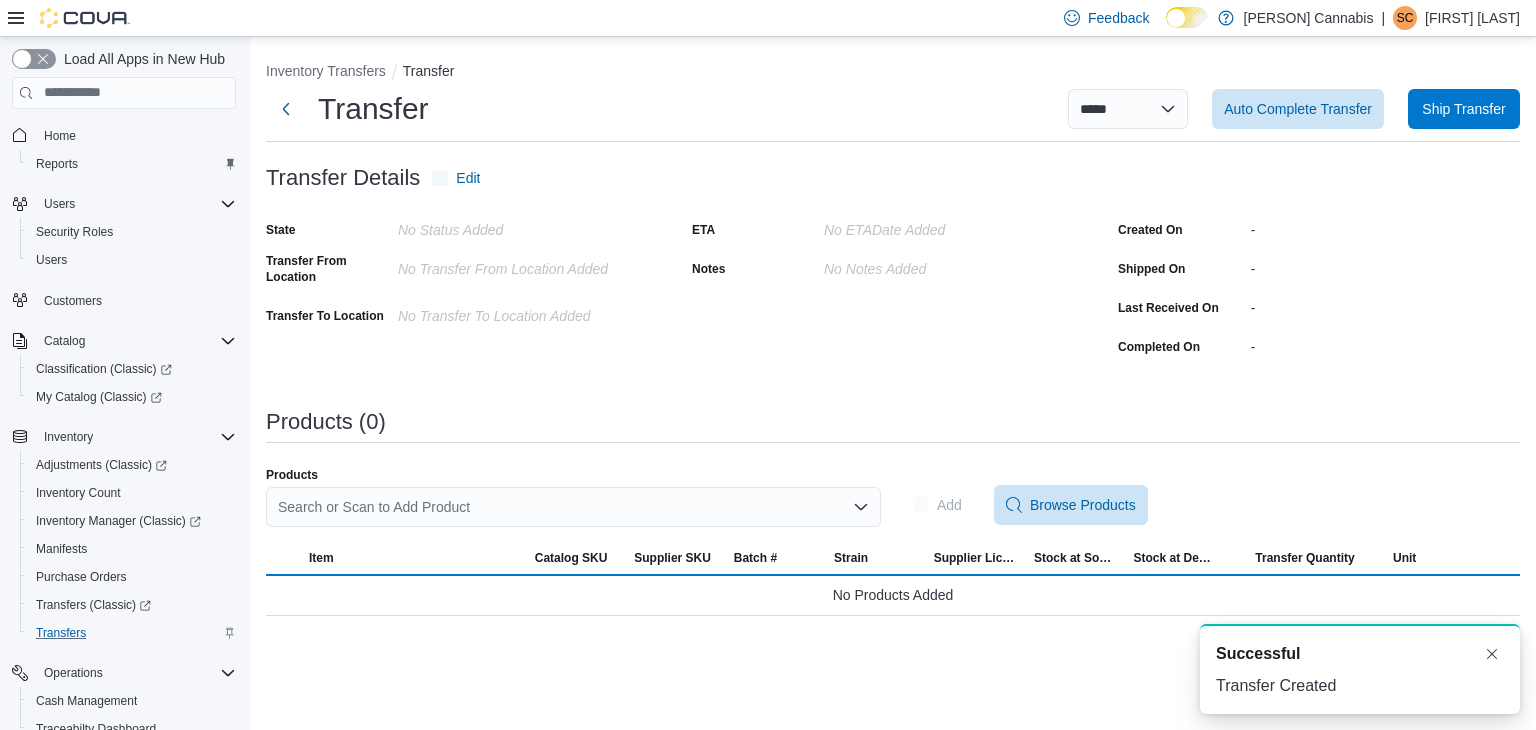 scroll, scrollTop: 0, scrollLeft: 0, axis: both 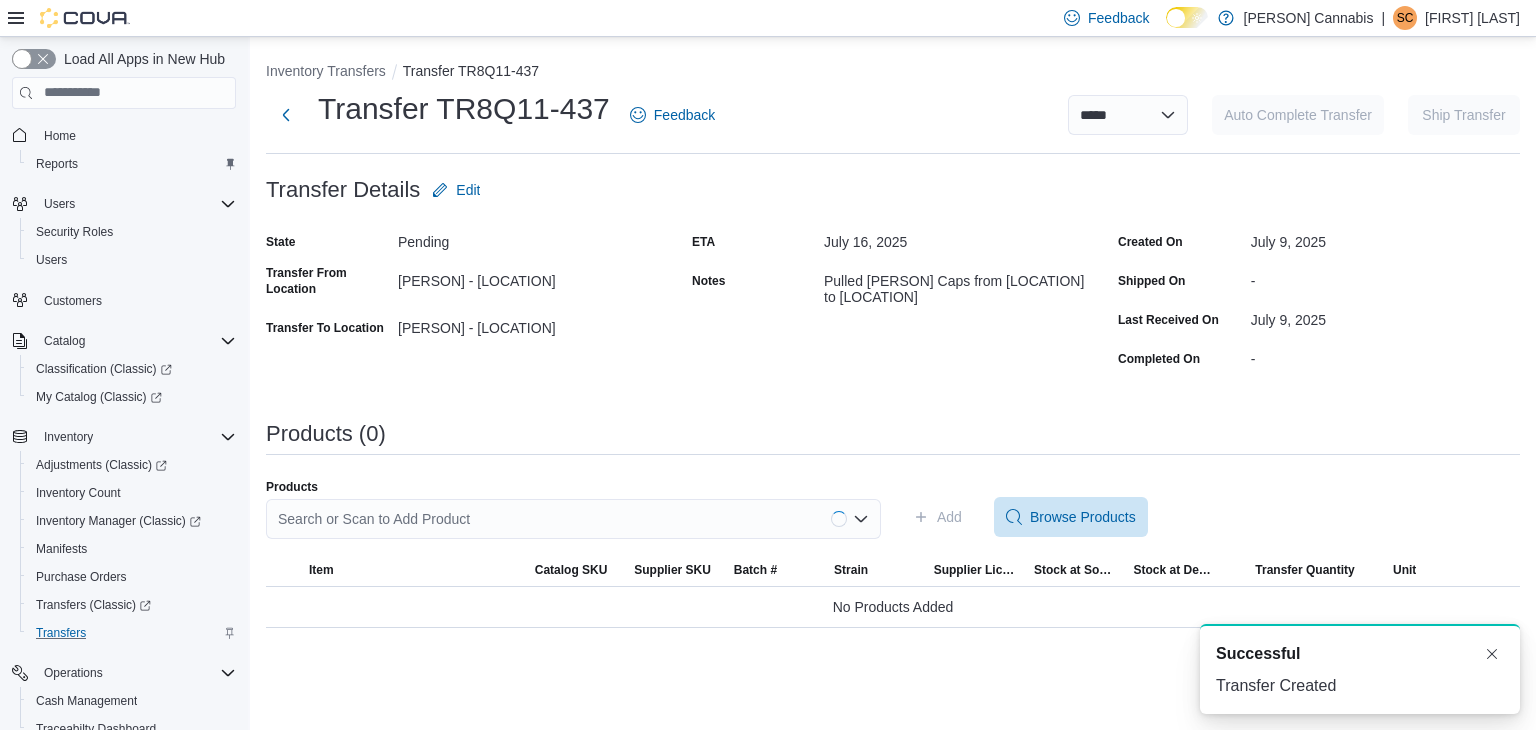 click on "Search or Scan to Add Product" at bounding box center [573, 519] 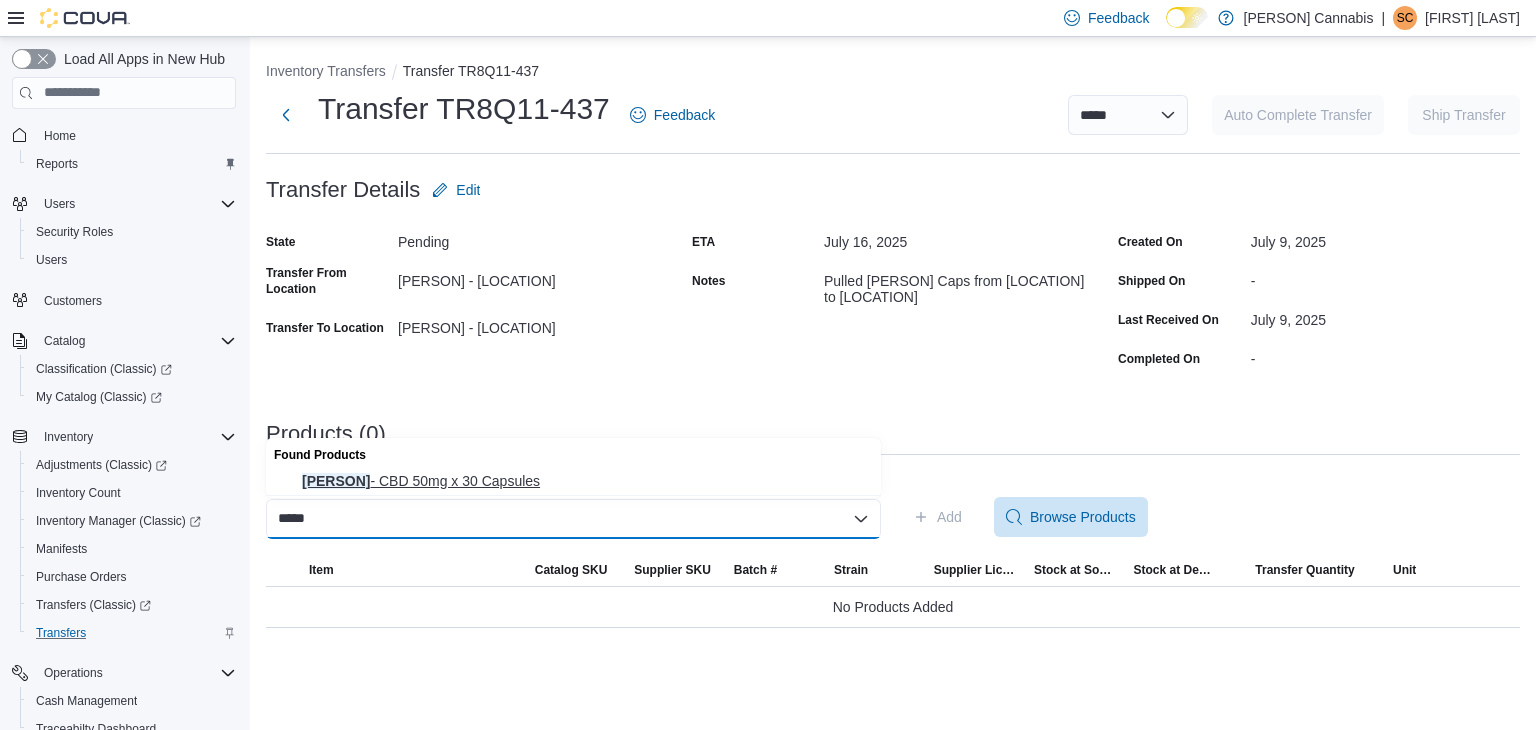 type on "*****" 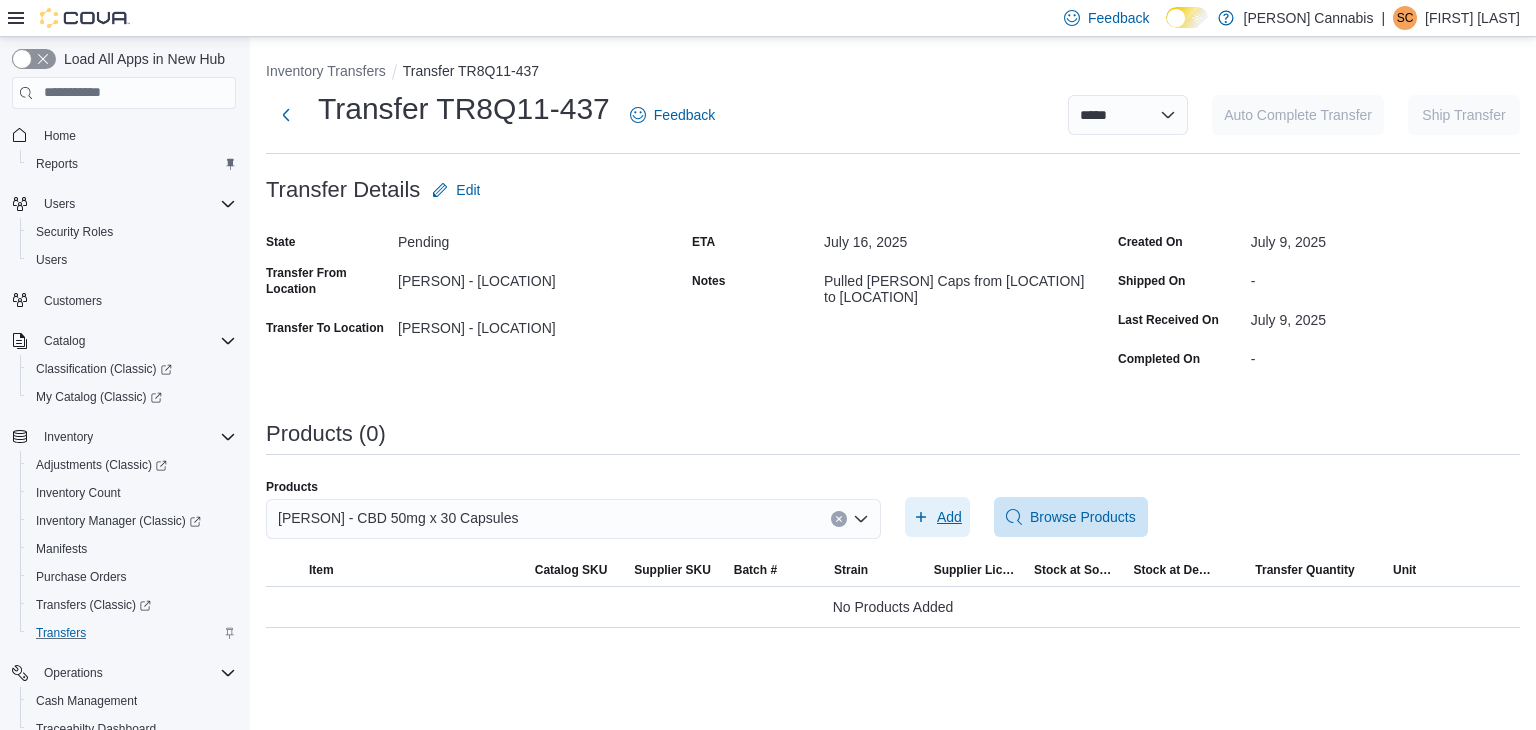 click on "Add" at bounding box center [937, 517] 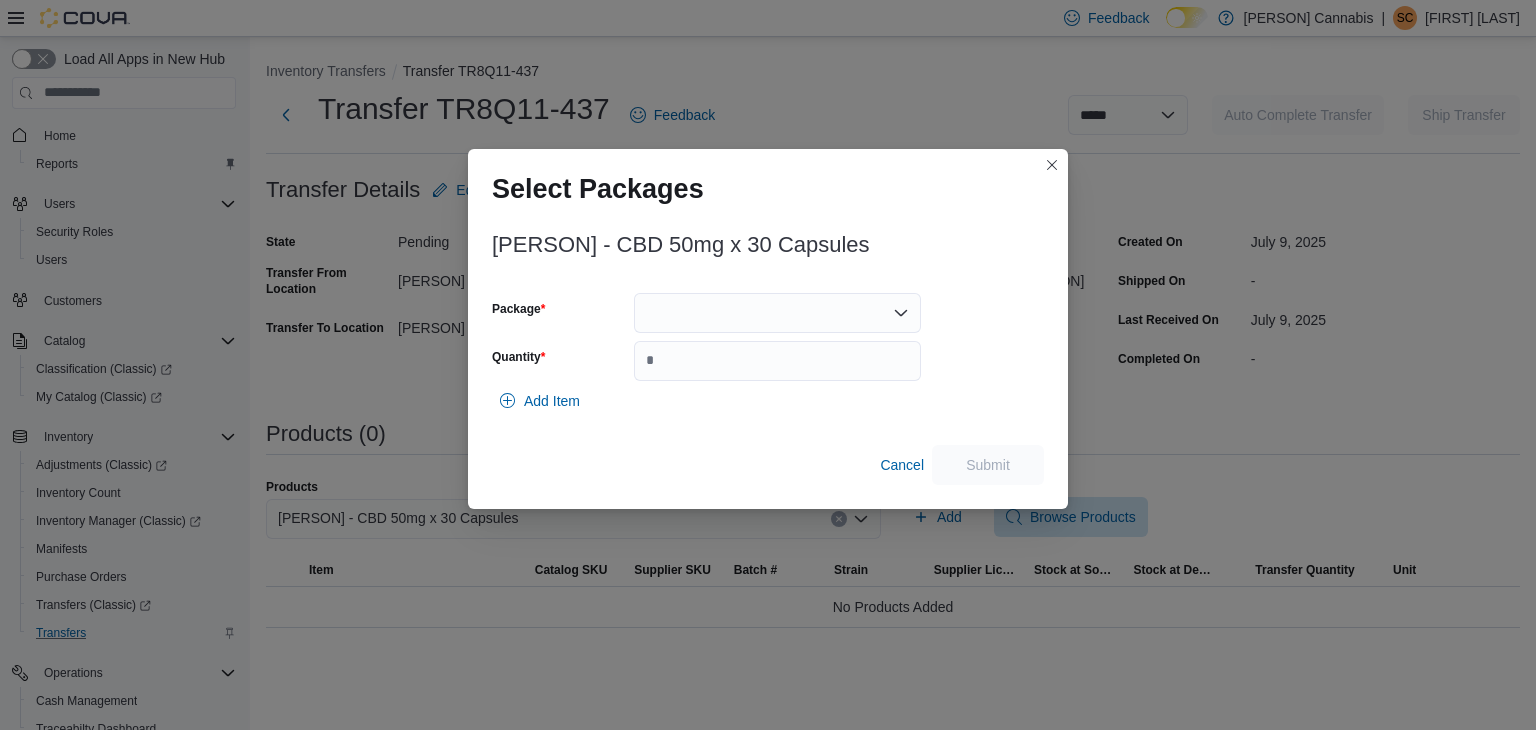 click at bounding box center [901, 313] 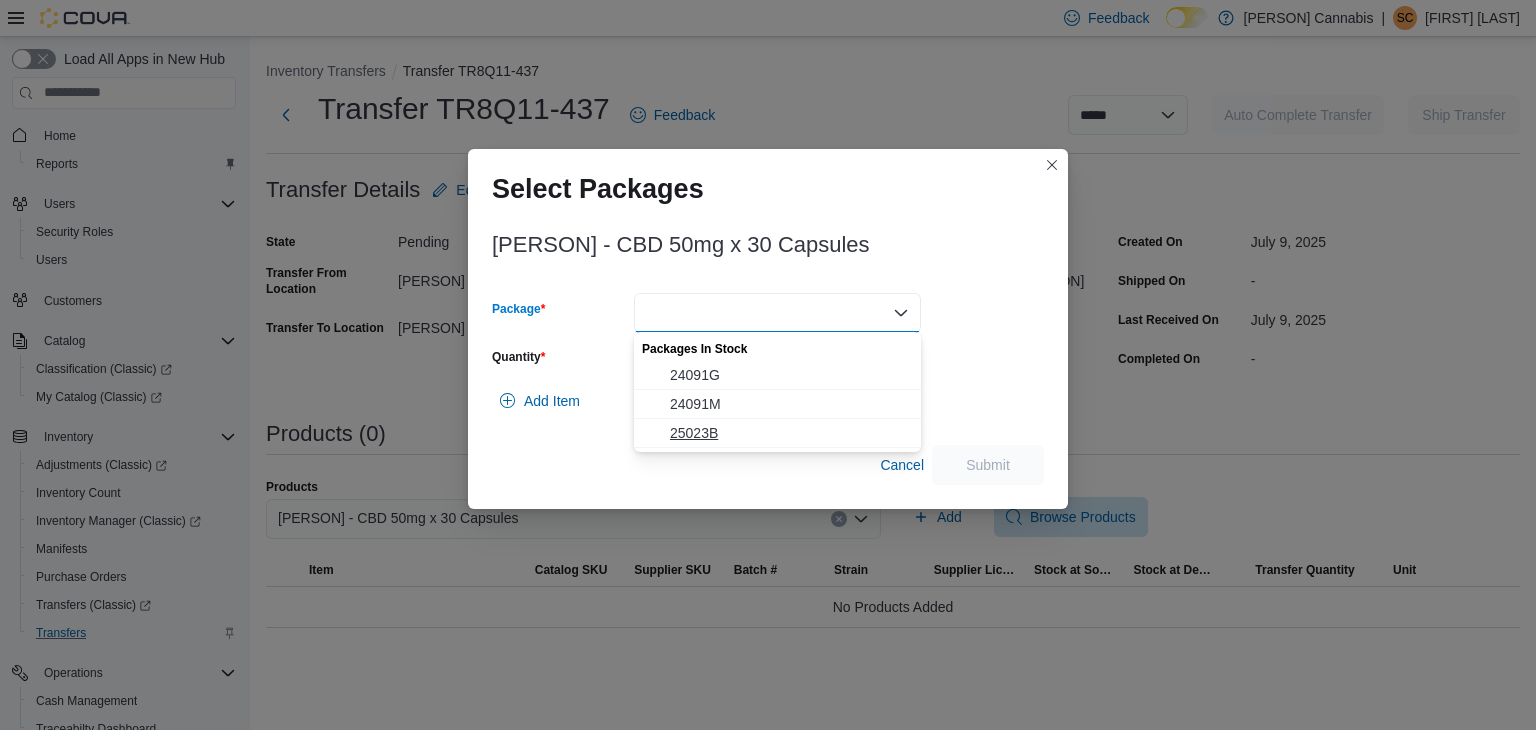click on "25023B" at bounding box center (789, 433) 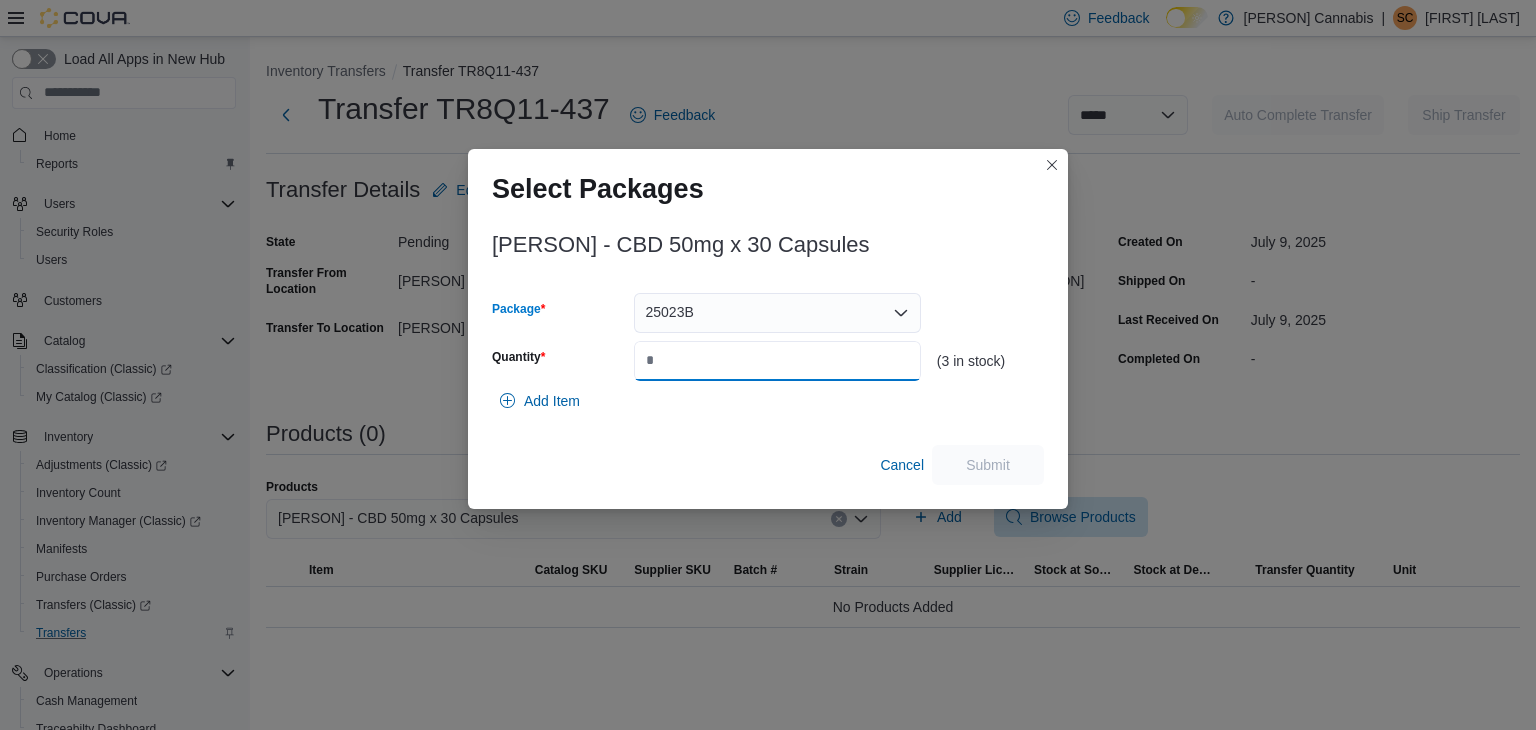 click on "Quantity" at bounding box center [777, 361] 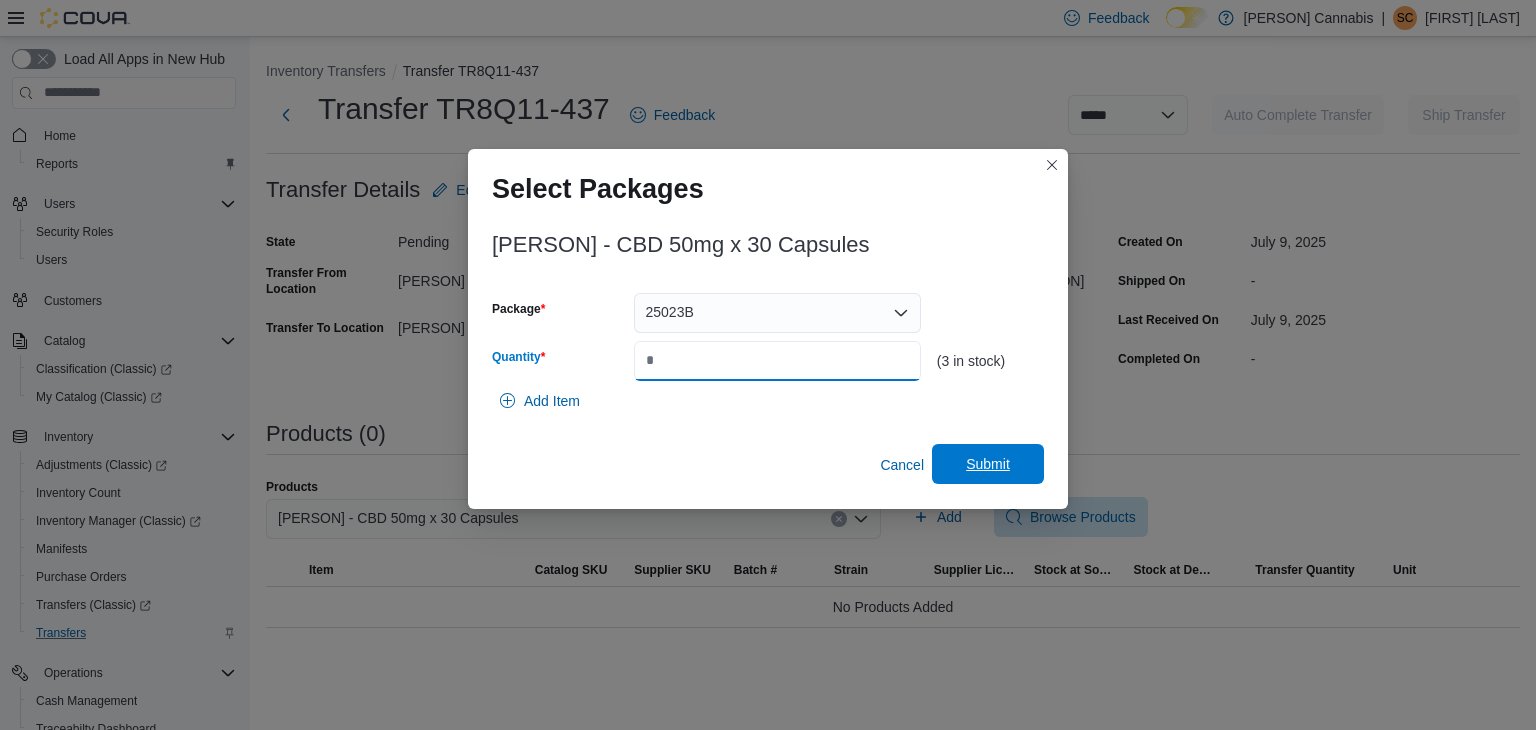 type on "*" 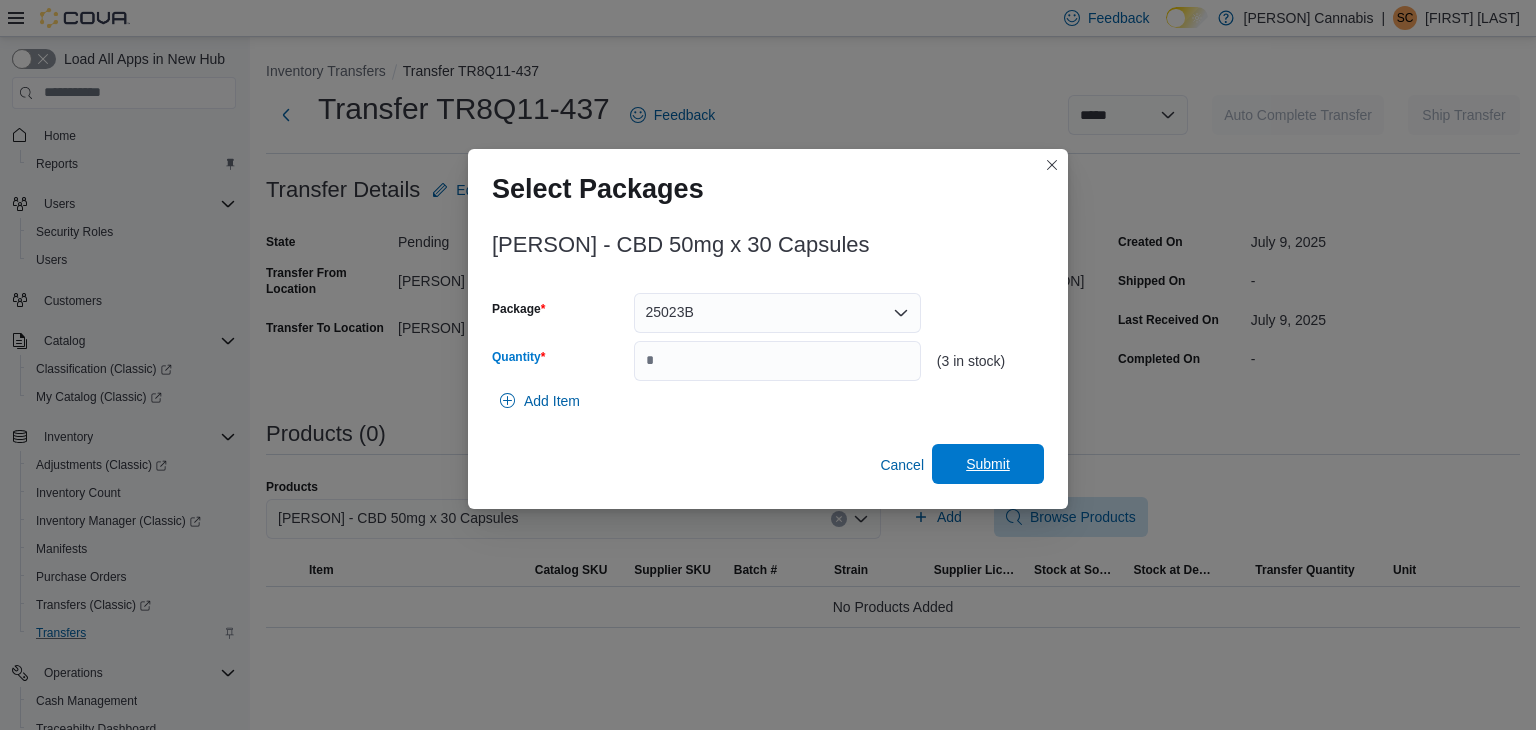 click on "Submit" at bounding box center (988, 464) 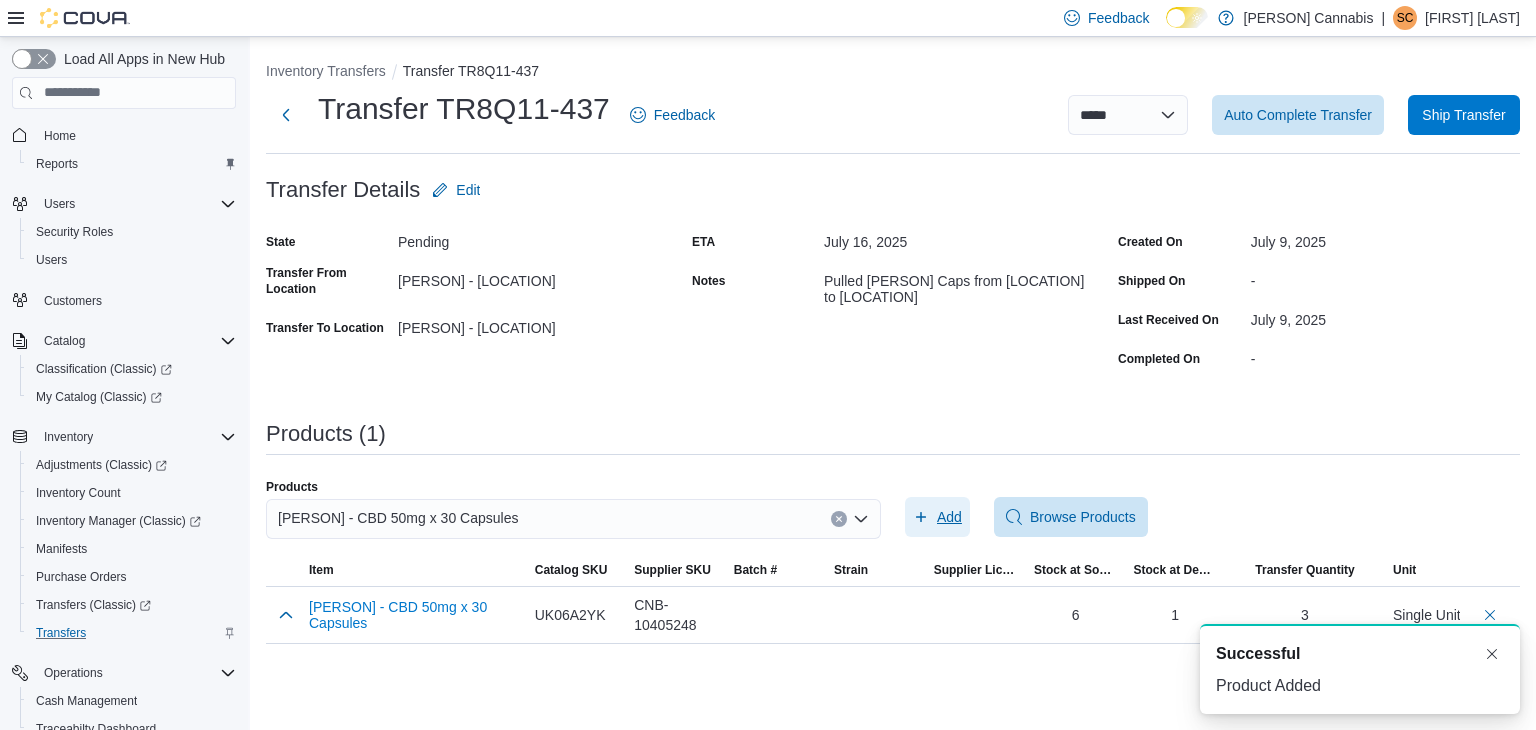 scroll, scrollTop: 0, scrollLeft: 0, axis: both 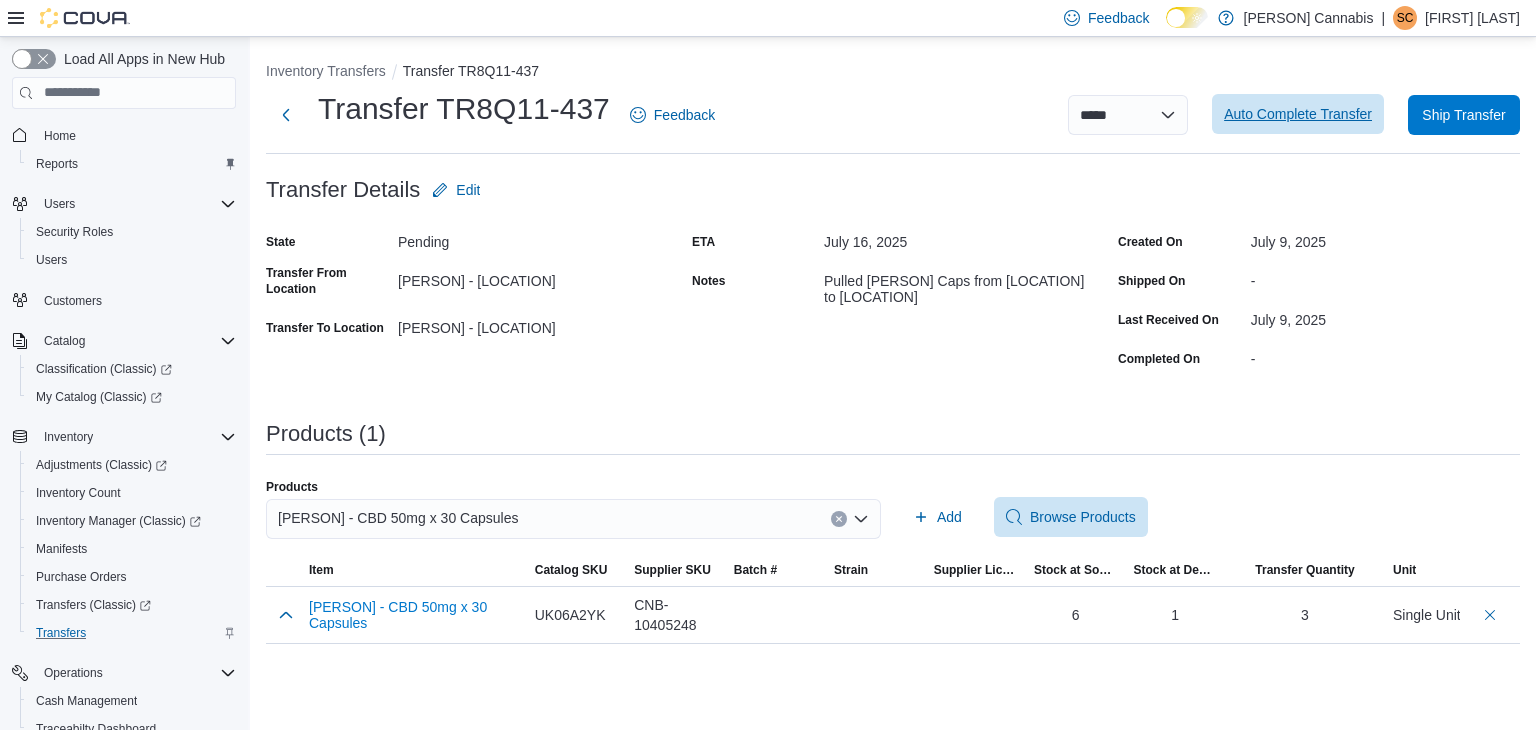 click on "Auto Complete Transfer" at bounding box center (1298, 114) 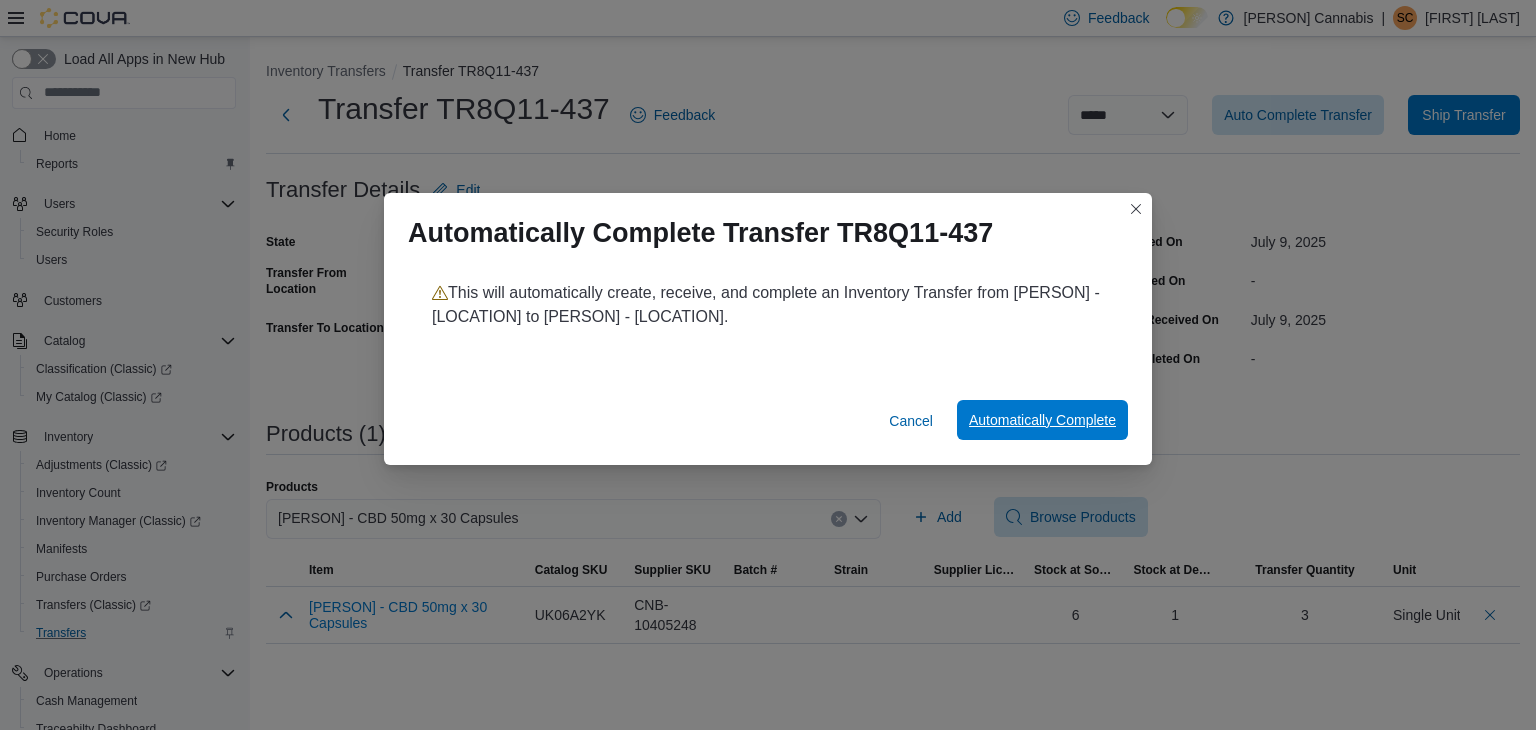 click on "Automatically Complete" at bounding box center (1042, 420) 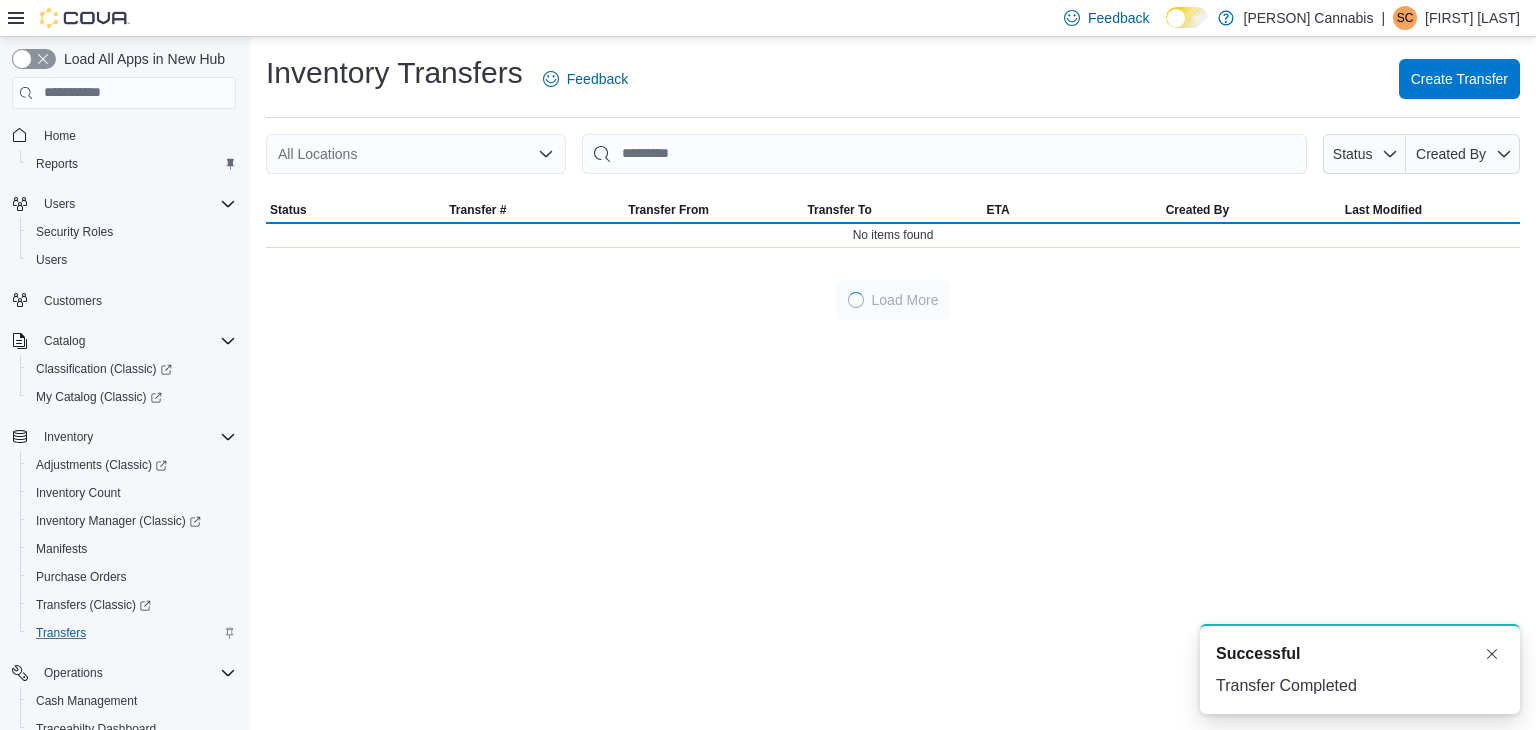 scroll, scrollTop: 0, scrollLeft: 0, axis: both 